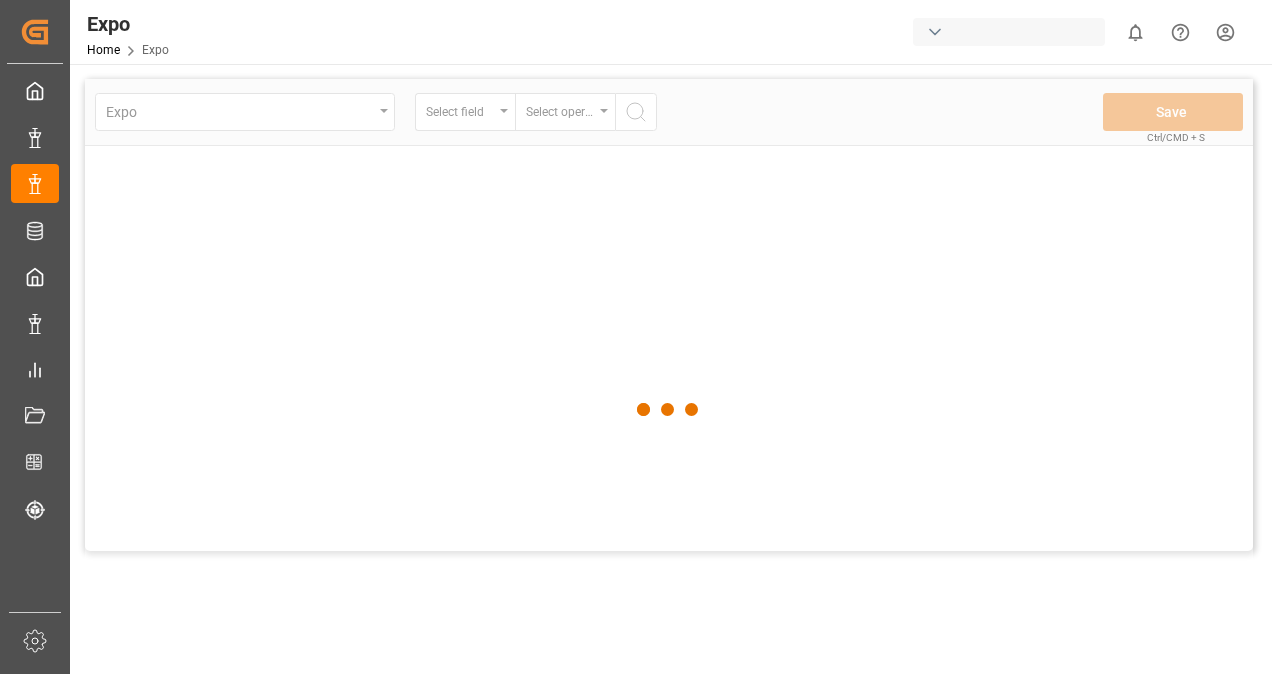 scroll, scrollTop: 0, scrollLeft: 0, axis: both 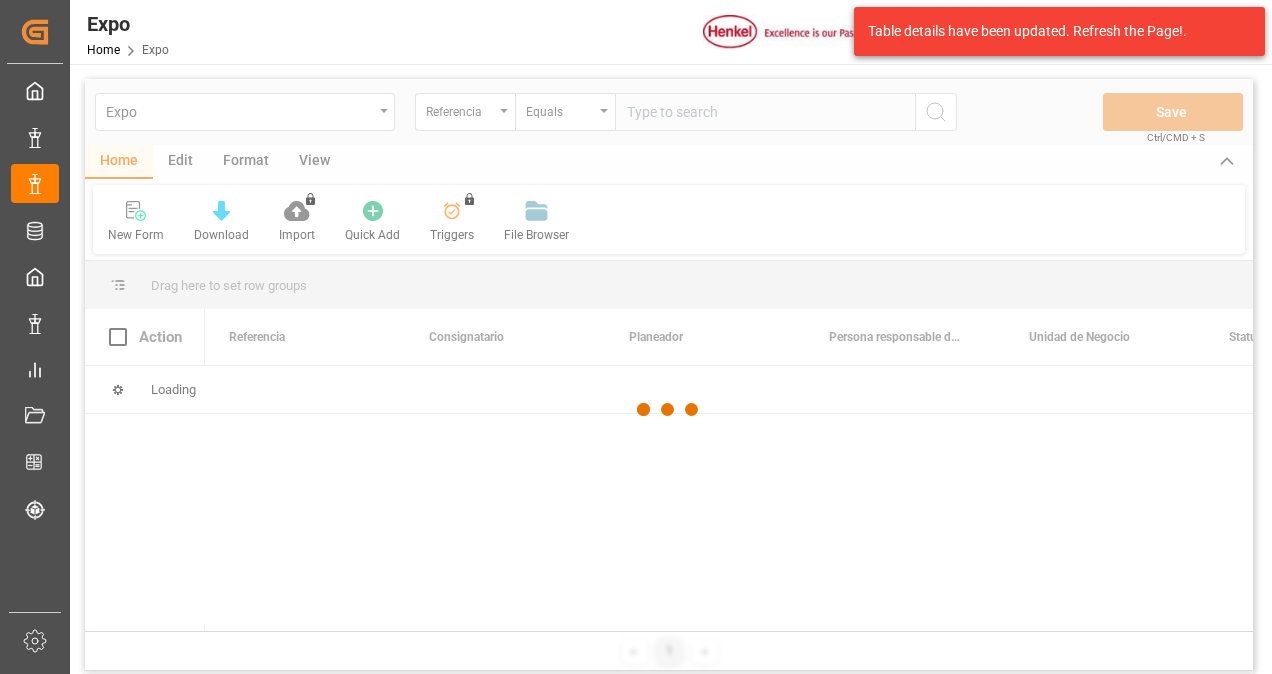 click at bounding box center [669, 410] 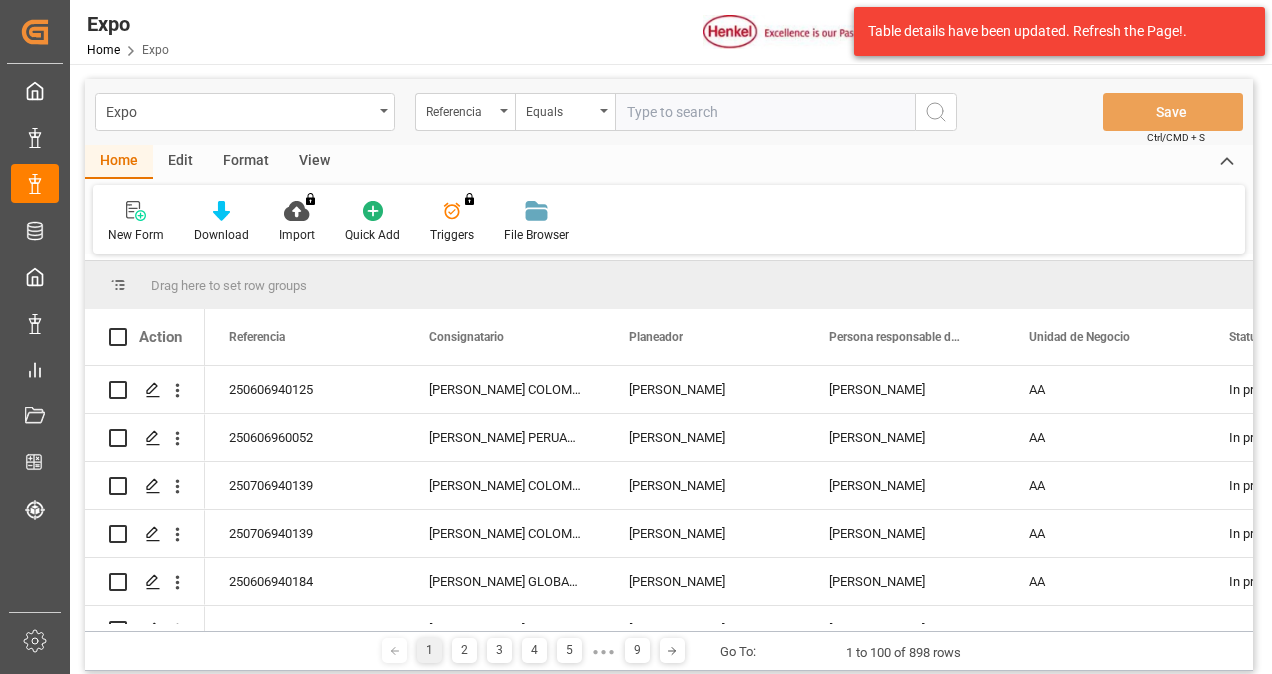 click at bounding box center (765, 112) 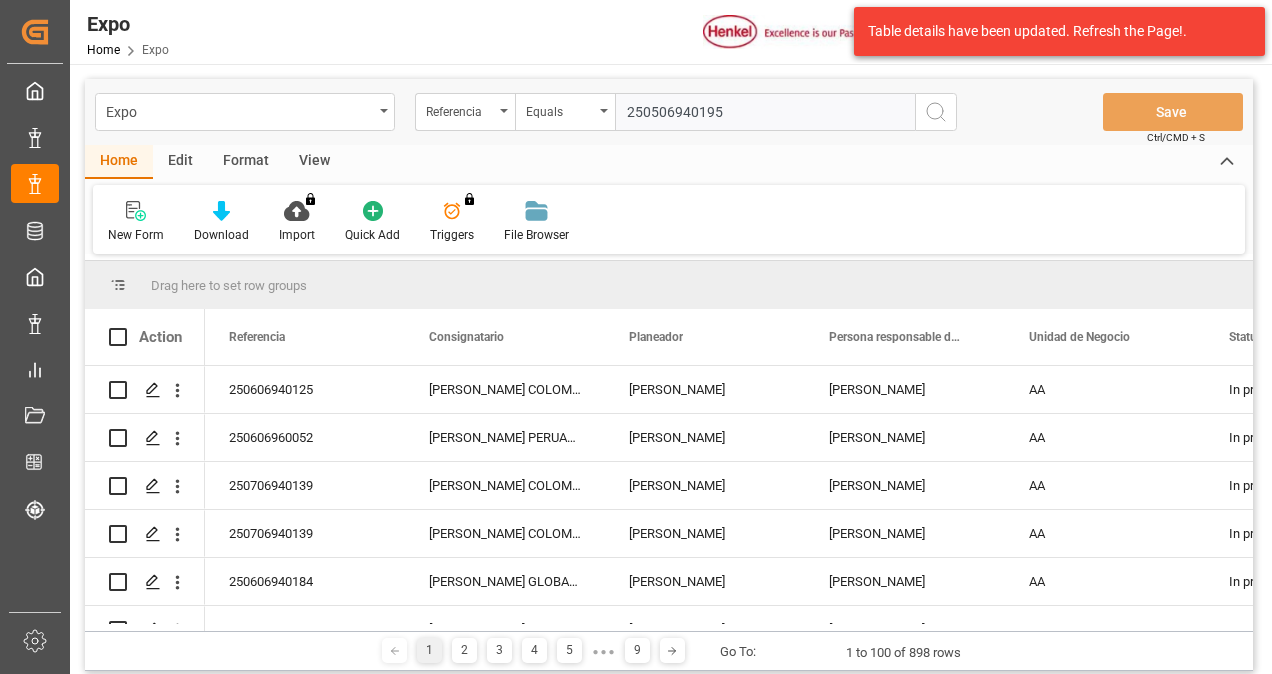 type on "250506940195" 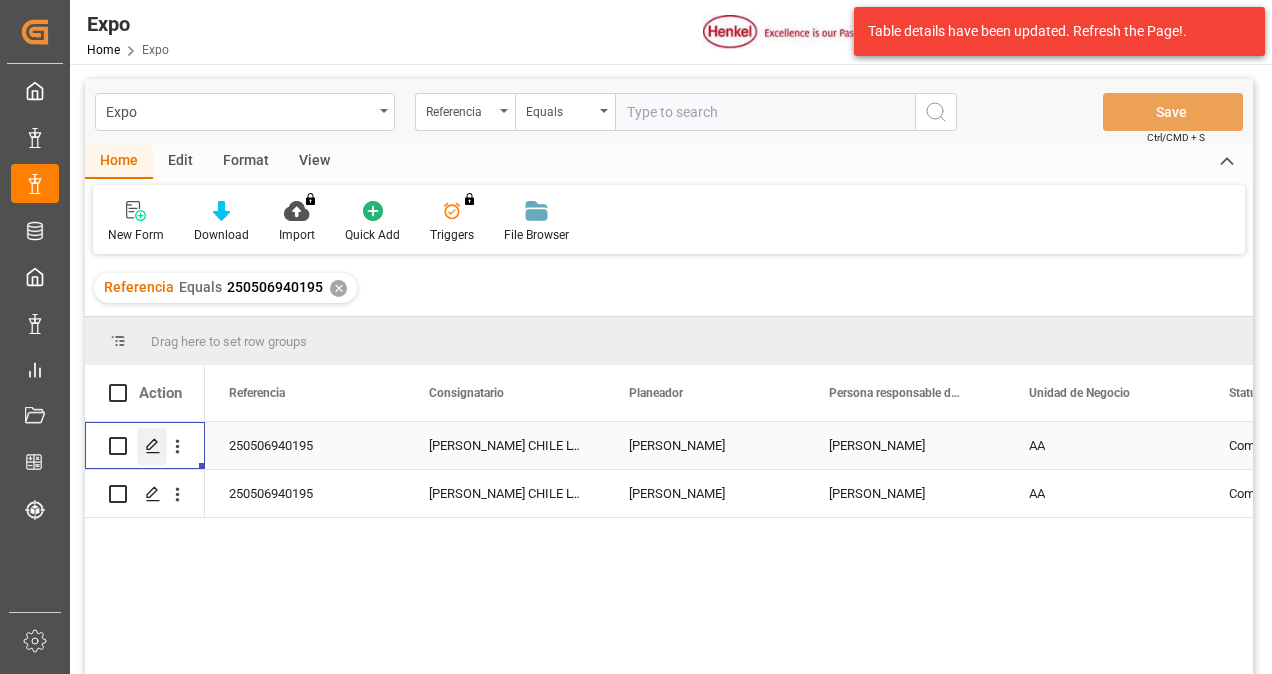 click 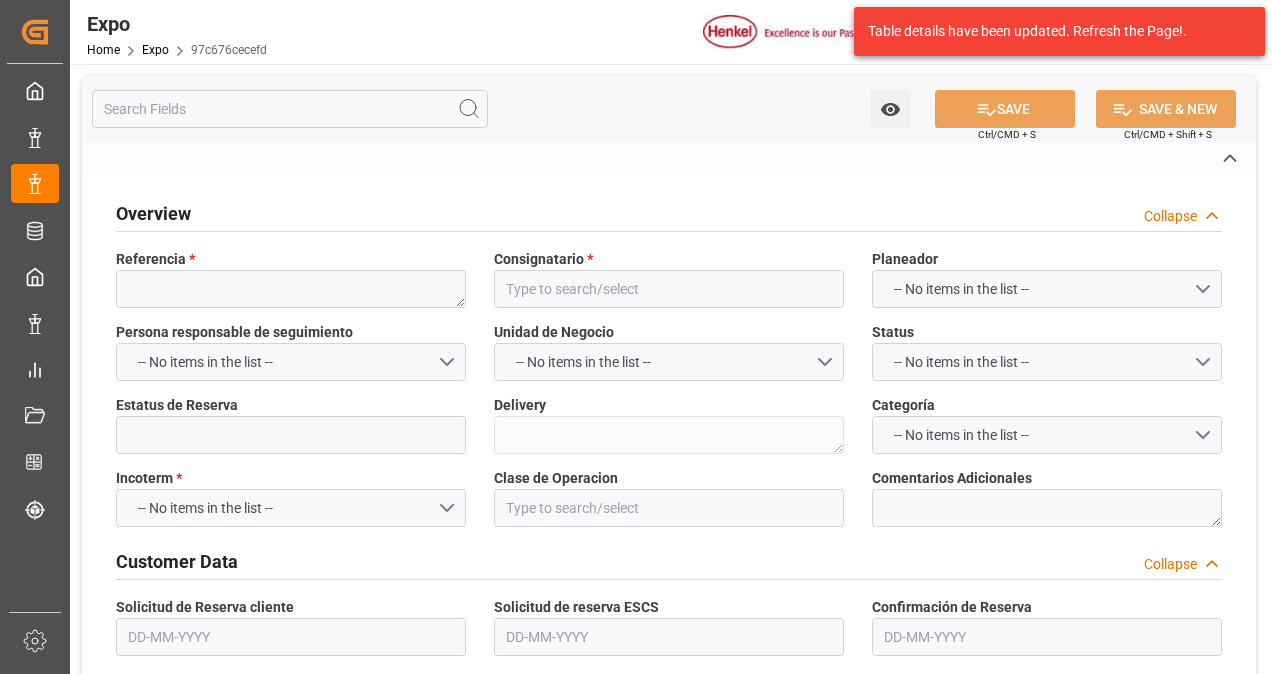 type on "250506940195" 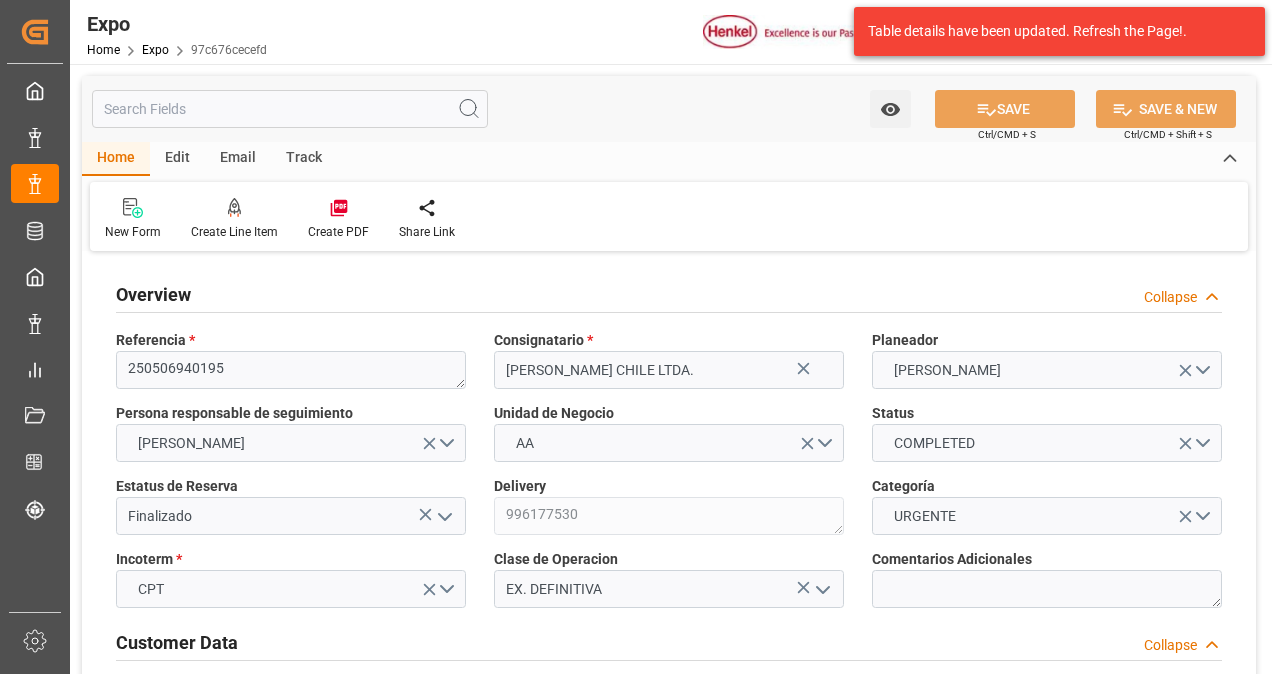 type on "12920" 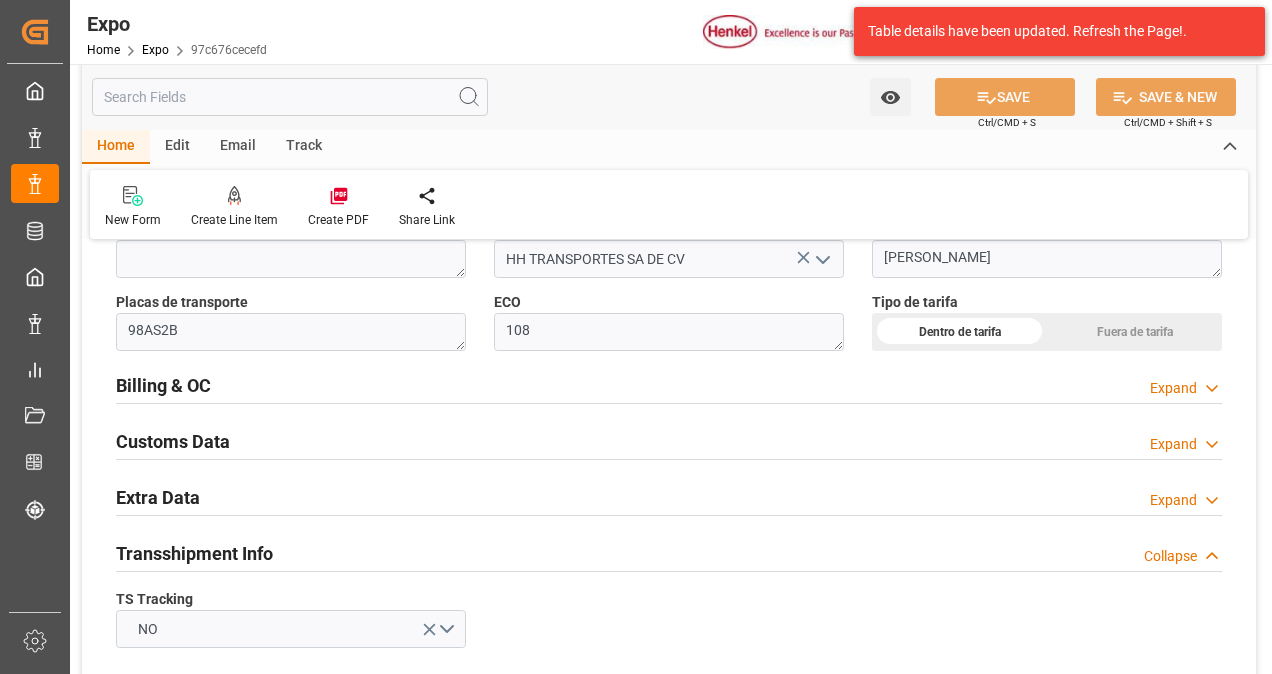 scroll, scrollTop: 3102, scrollLeft: 0, axis: vertical 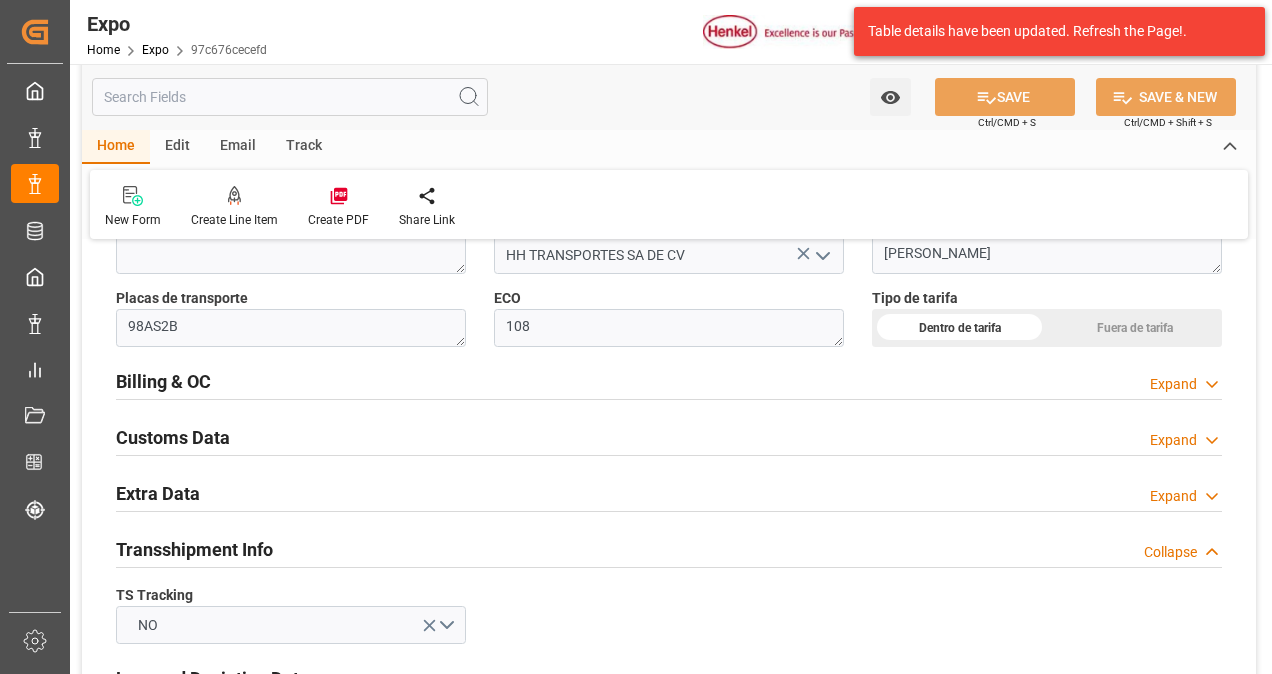 click on "Billing & OC Expand" at bounding box center (669, 380) 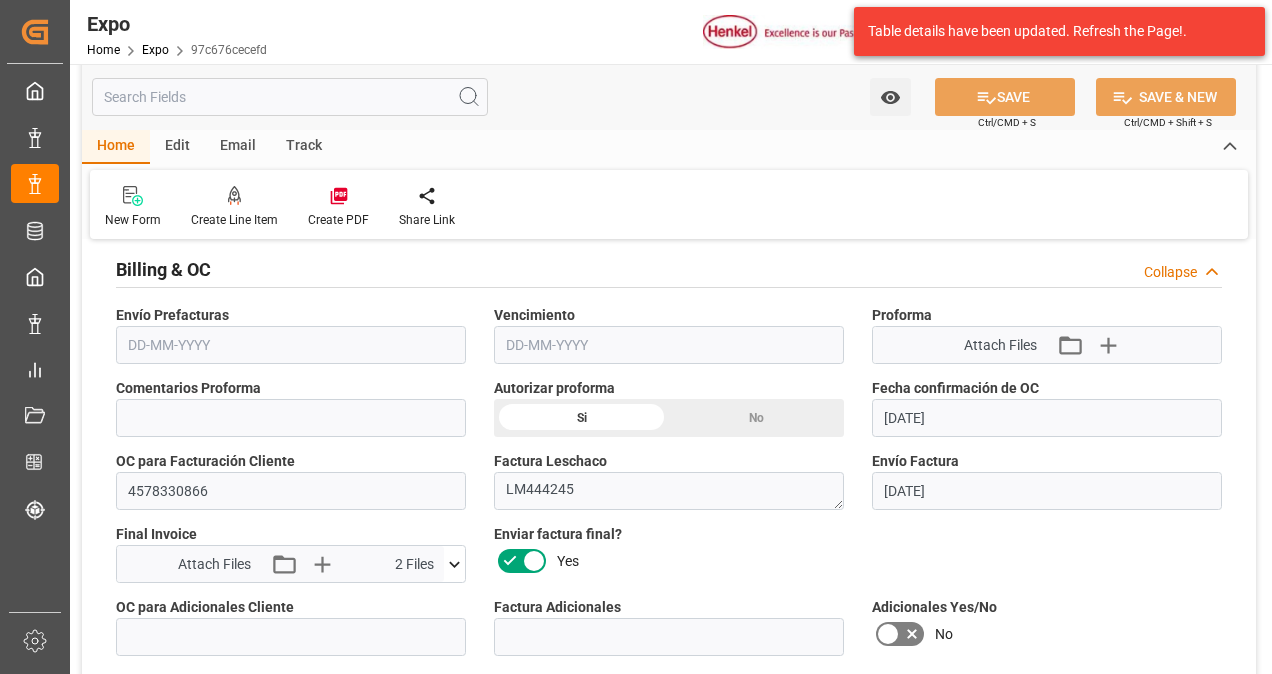 scroll, scrollTop: 3236, scrollLeft: 0, axis: vertical 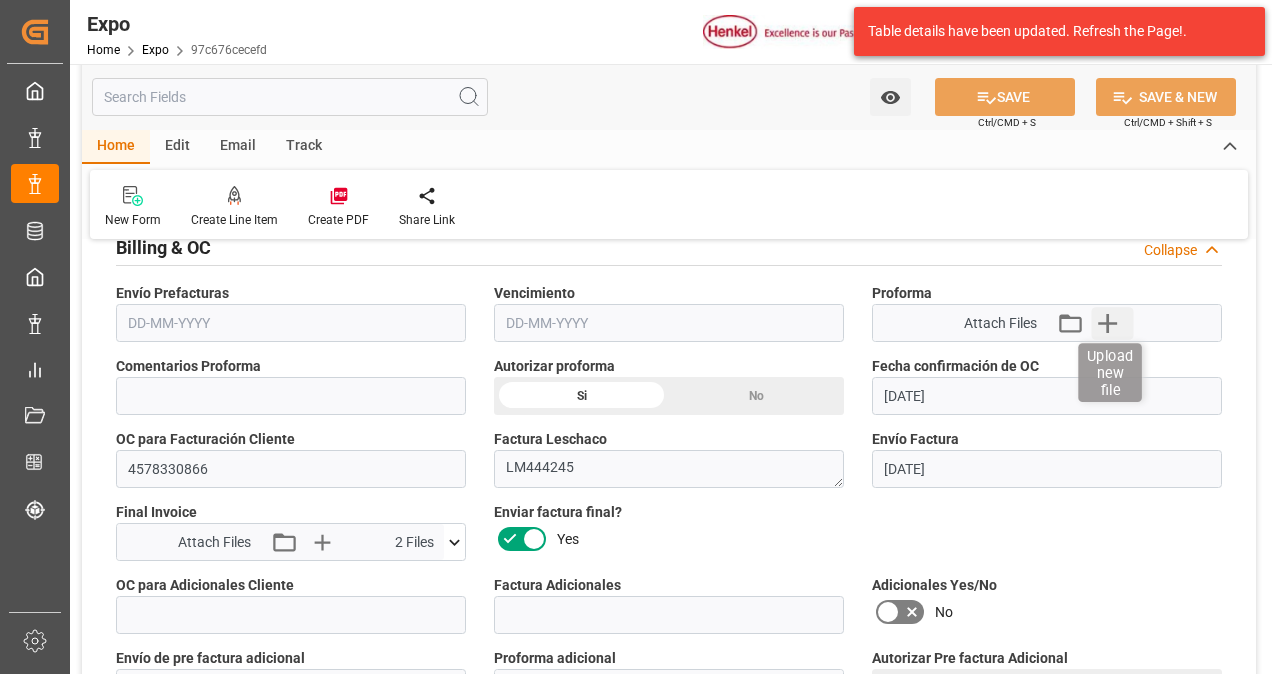 click 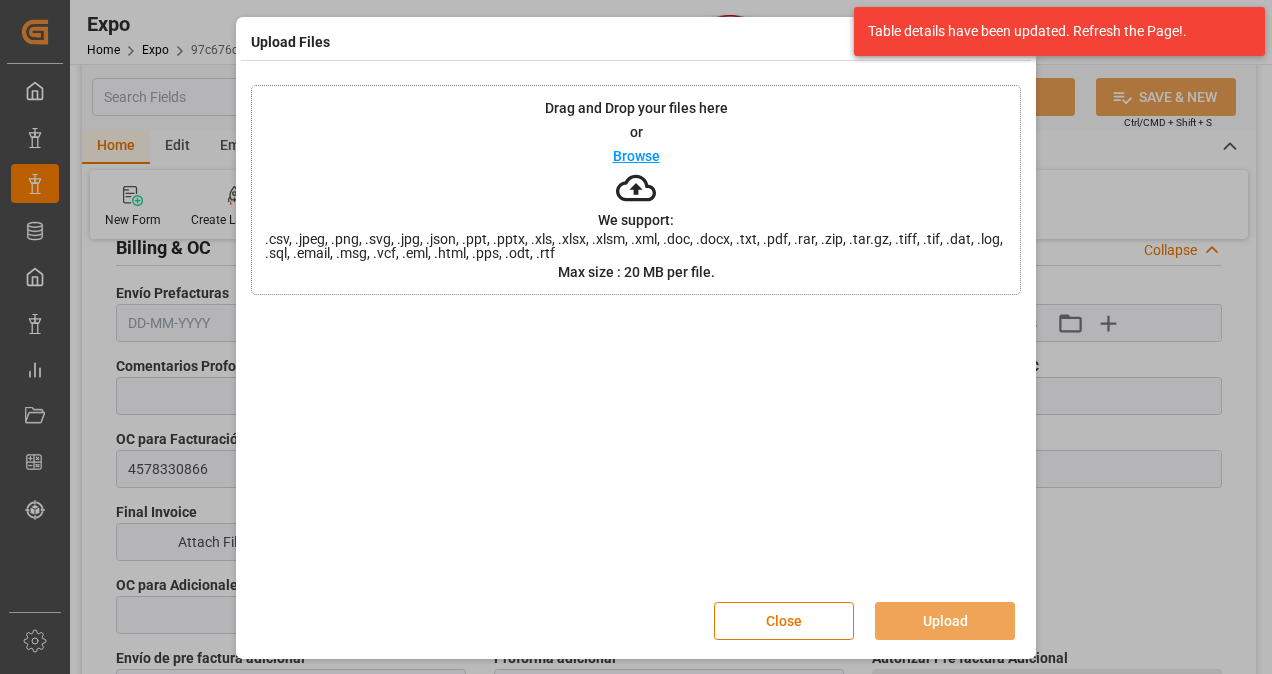 click on "Upload Files Drag and Drop your files here or Browse We support: .csv, .jpeg, .png, .svg, .jpg, .json, .ppt, .pptx, .xls, .xlsx, .xlsm, .xml, .doc, .docx, .txt, .pdf, .rar, .zip, .tar.gz, .tiff, .tif, .dat, .log, .sql, .email, .msg, .vcf, .eml, .html, .pps, .odt, .rtf Max size : 20 MB per file. Close Upload" at bounding box center [636, 337] 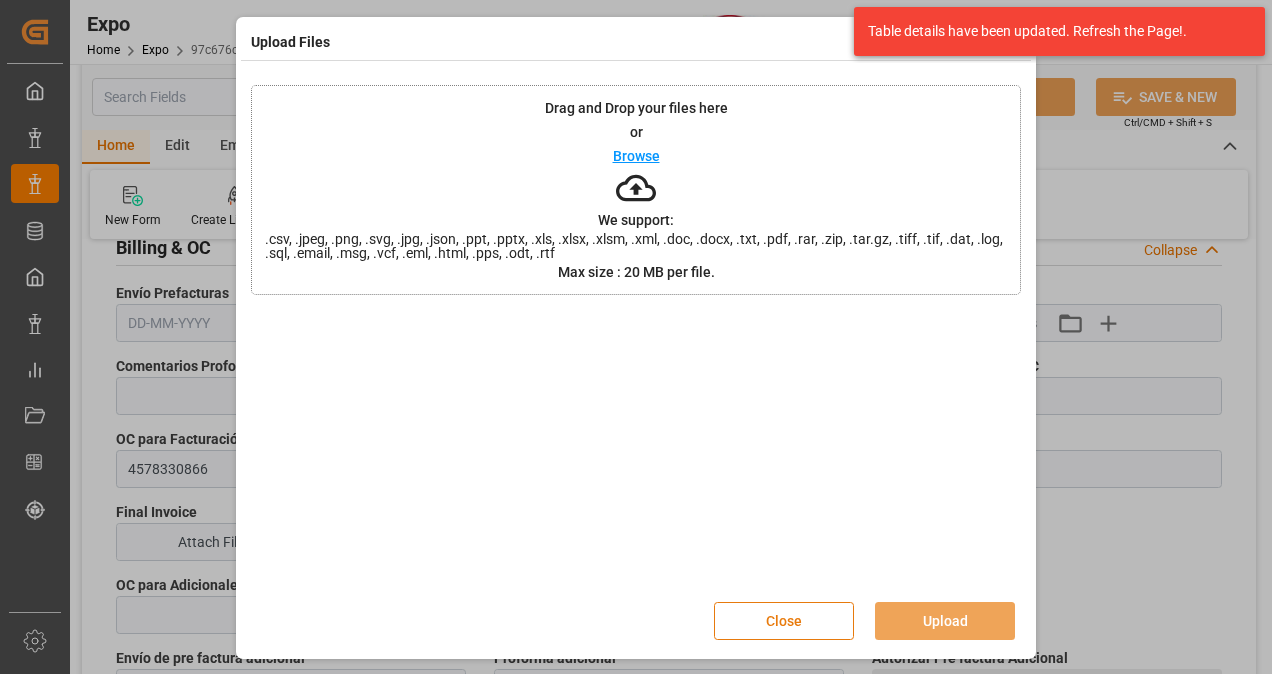 click on "Close" at bounding box center (784, 621) 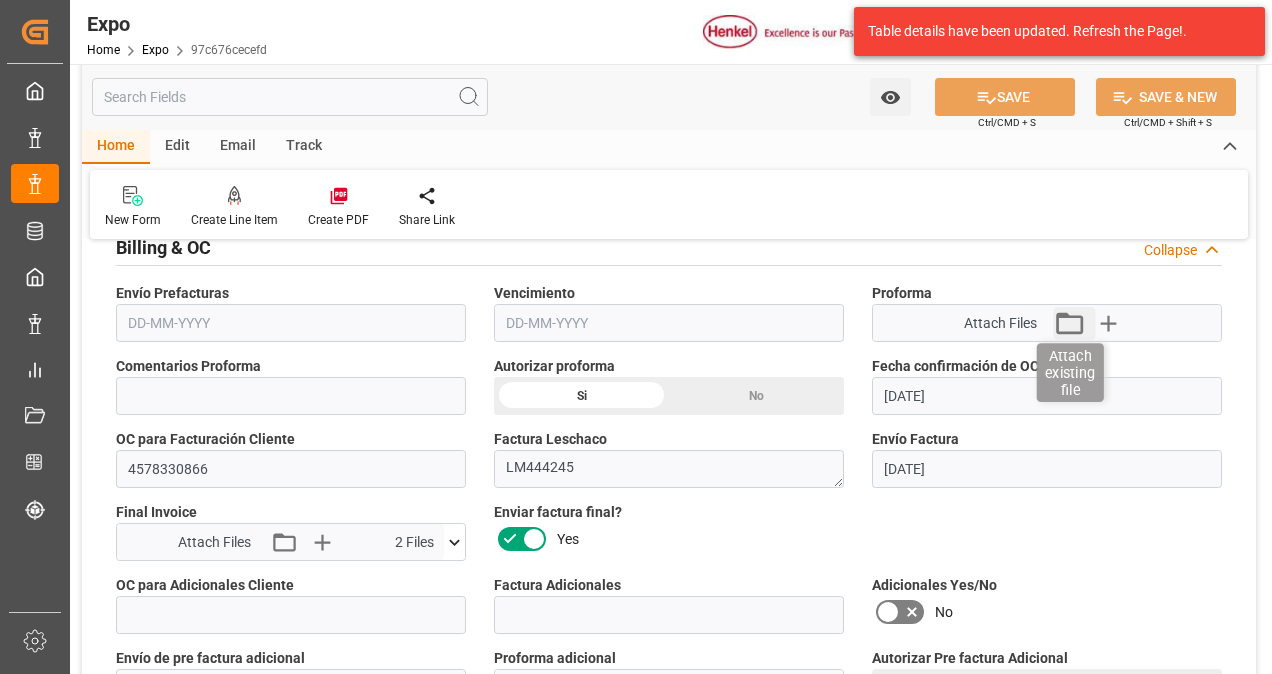 click 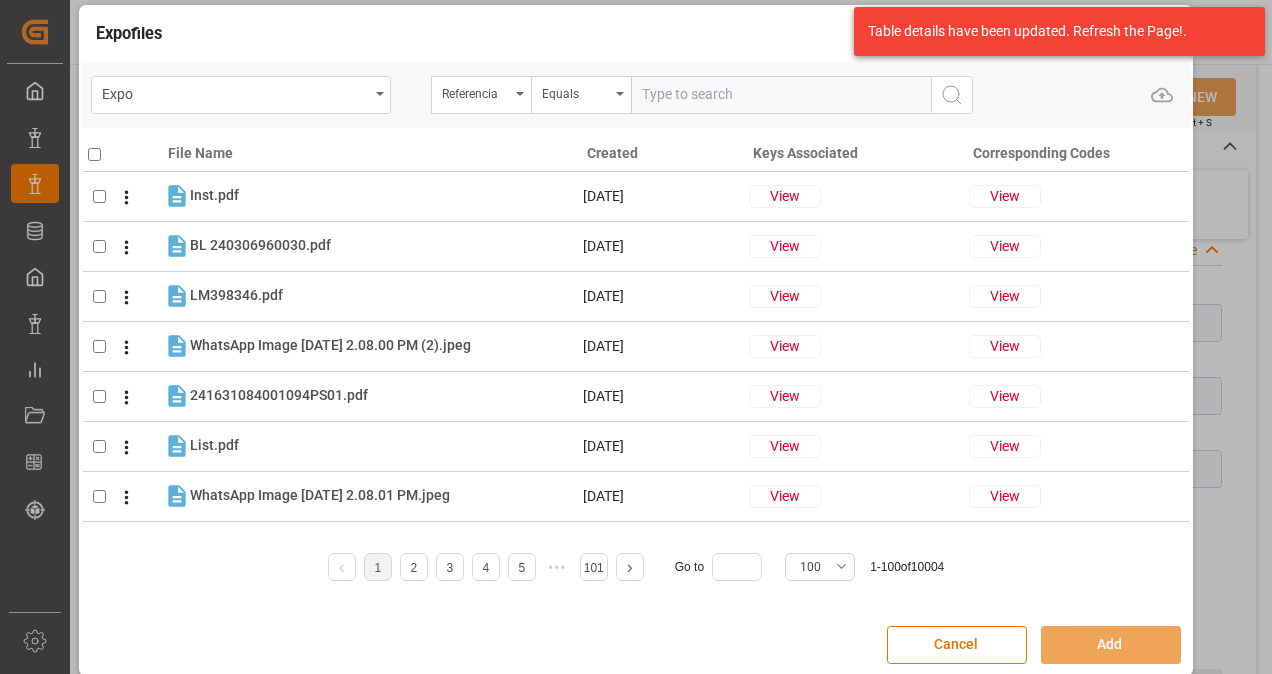 click on "Expo  files Expo Referencia Equals Upload File Name Created Keys Associated Corresponding Codes Inst.pdf Inst.pdf [DATE] View View BL 240306960030.pdf BL 240306960030.pdf [DATE] View View LM398346.pdf LM398346.pdf [DATE] View View WhatsApp Image [DATE] 2.08.00 PM (2).jpeg WhatsApp Image [DATE] 2.08.00 PM (2).jpeg [DATE] View View 241631084001094PS01.pdf 241631084001094PS01.pdf [DATE] View View List.pdf List.pdf [DATE] View View WhatsApp Image [DATE] 2.08.01 PM.jpeg WhatsApp Image [DATE] 2.08.01 PM.jpeg [DATE] View View 1117323270.pdf 1117323270.pdf [DATE] View View 1117323270.xml 1117323270.xml [DATE] View View Booking confirmation 240306960030.pdf Booking confirmation 240306960030.pdf [DATE] View View LM398346.xml LM398346.xml [DATE] View View 241631084001094PC01.pdf 241631084001094PC01.pdf [DATE] View View 241631084001094110634289QR01.pdf 241631084001094110634289QR01.pdf [DATE] View View PRE DGD LCL AXALTA [GEOGRAPHIC_DATA]pdf [DATE]" at bounding box center [636, 348] 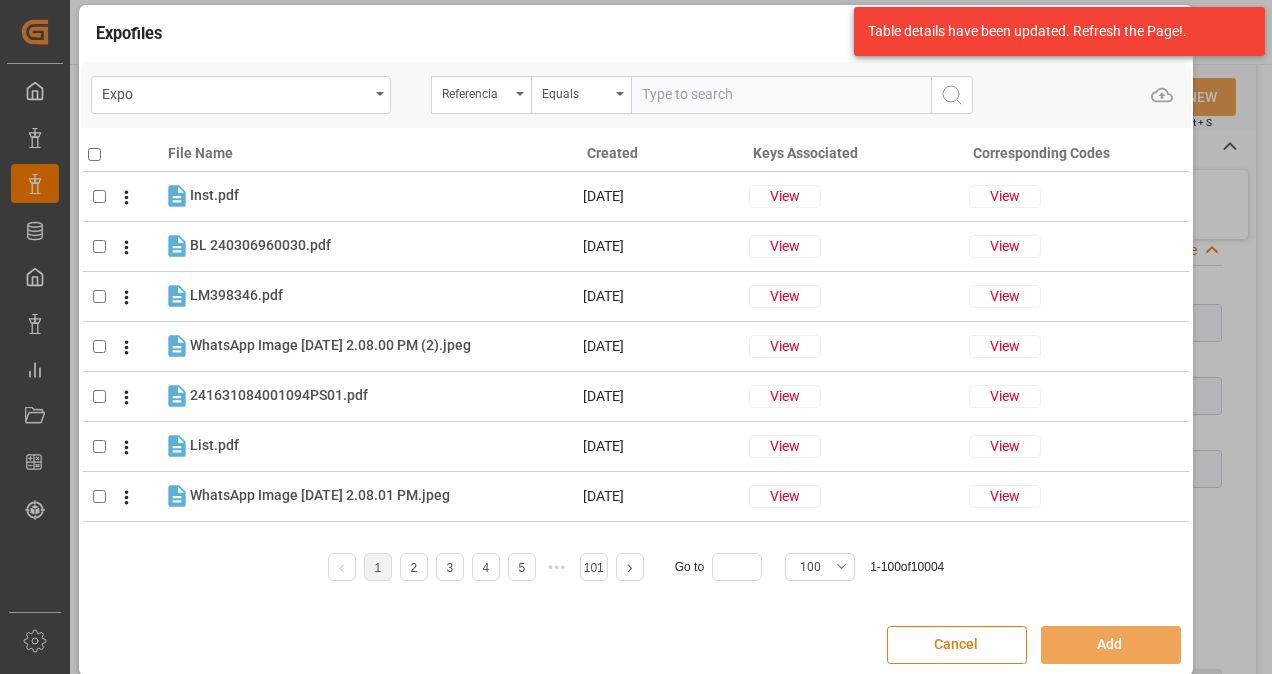 click on "Cancel" at bounding box center (957, 645) 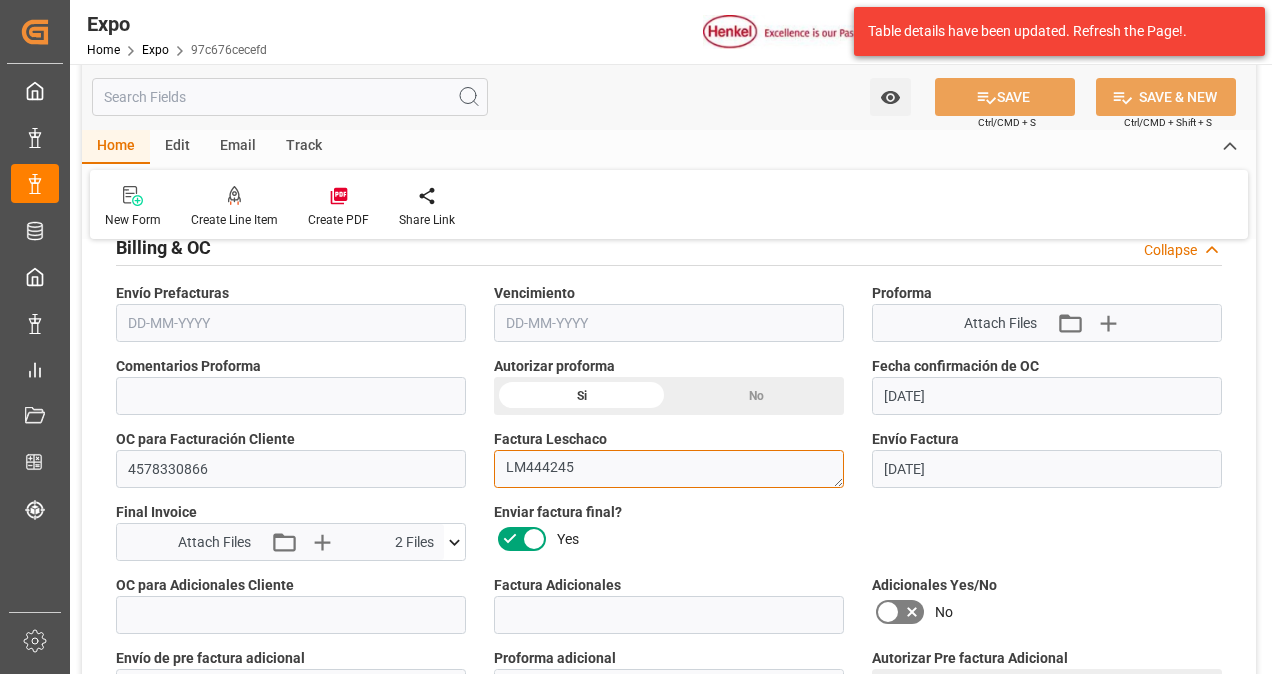 drag, startPoint x: 589, startPoint y: 460, endPoint x: 390, endPoint y: 436, distance: 200.44202 